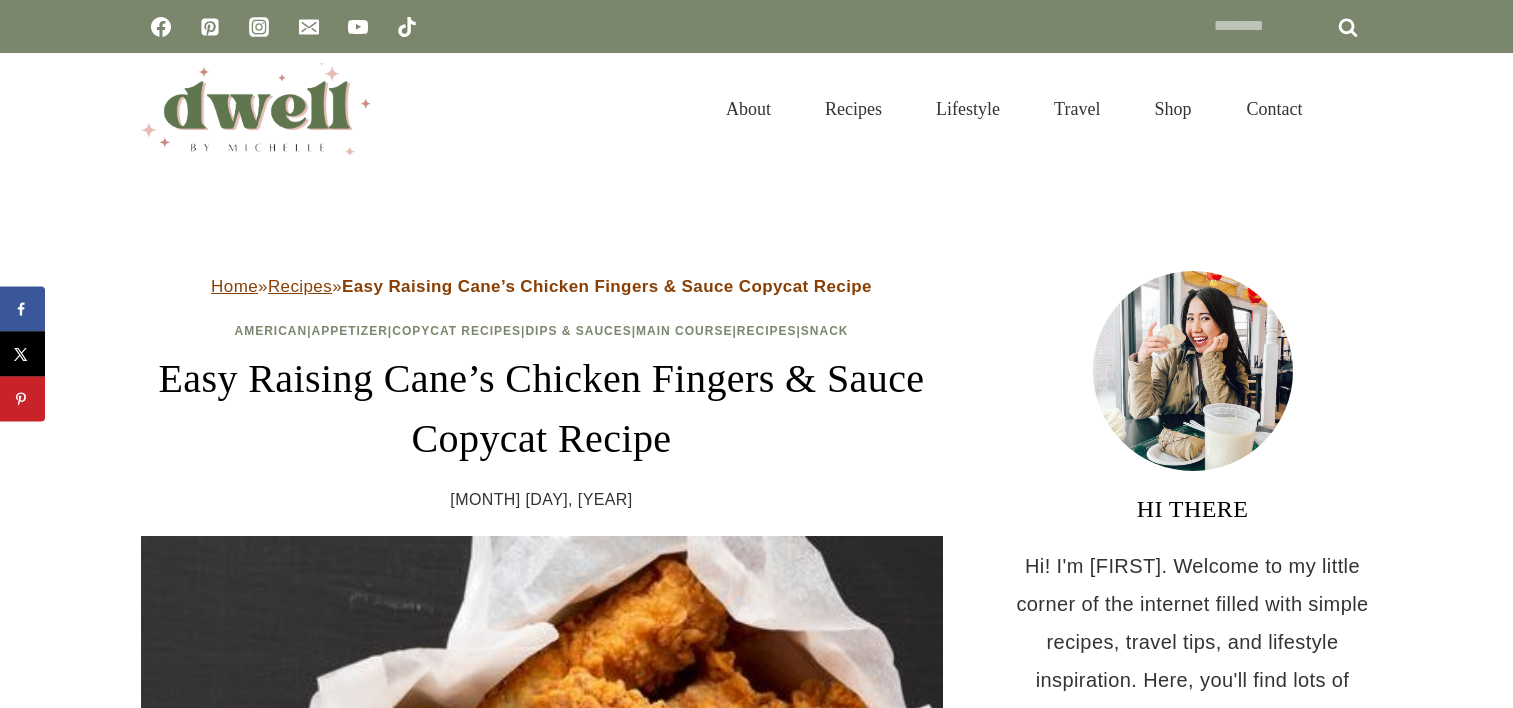 scroll, scrollTop: 0, scrollLeft: 0, axis: both 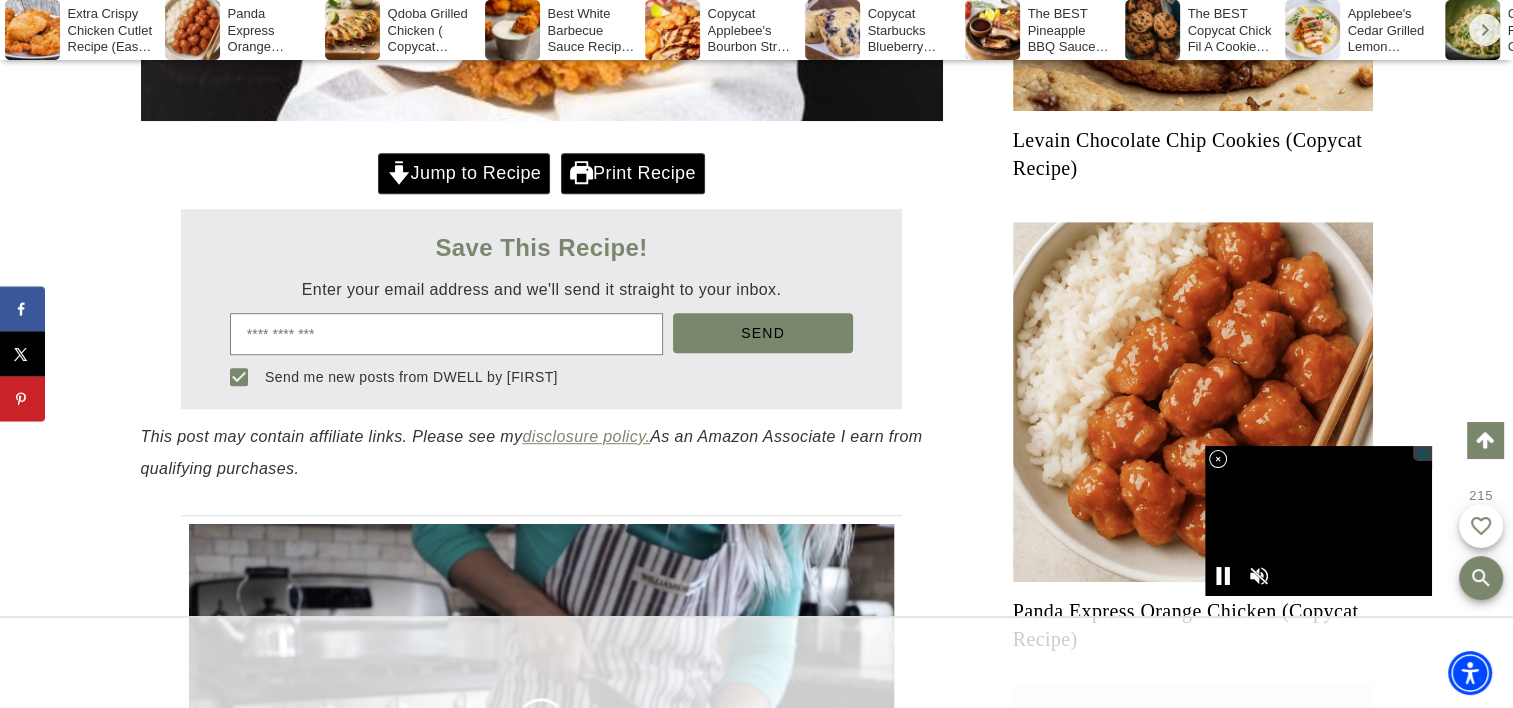 click on "Jump to Recipe" at bounding box center (464, 173) 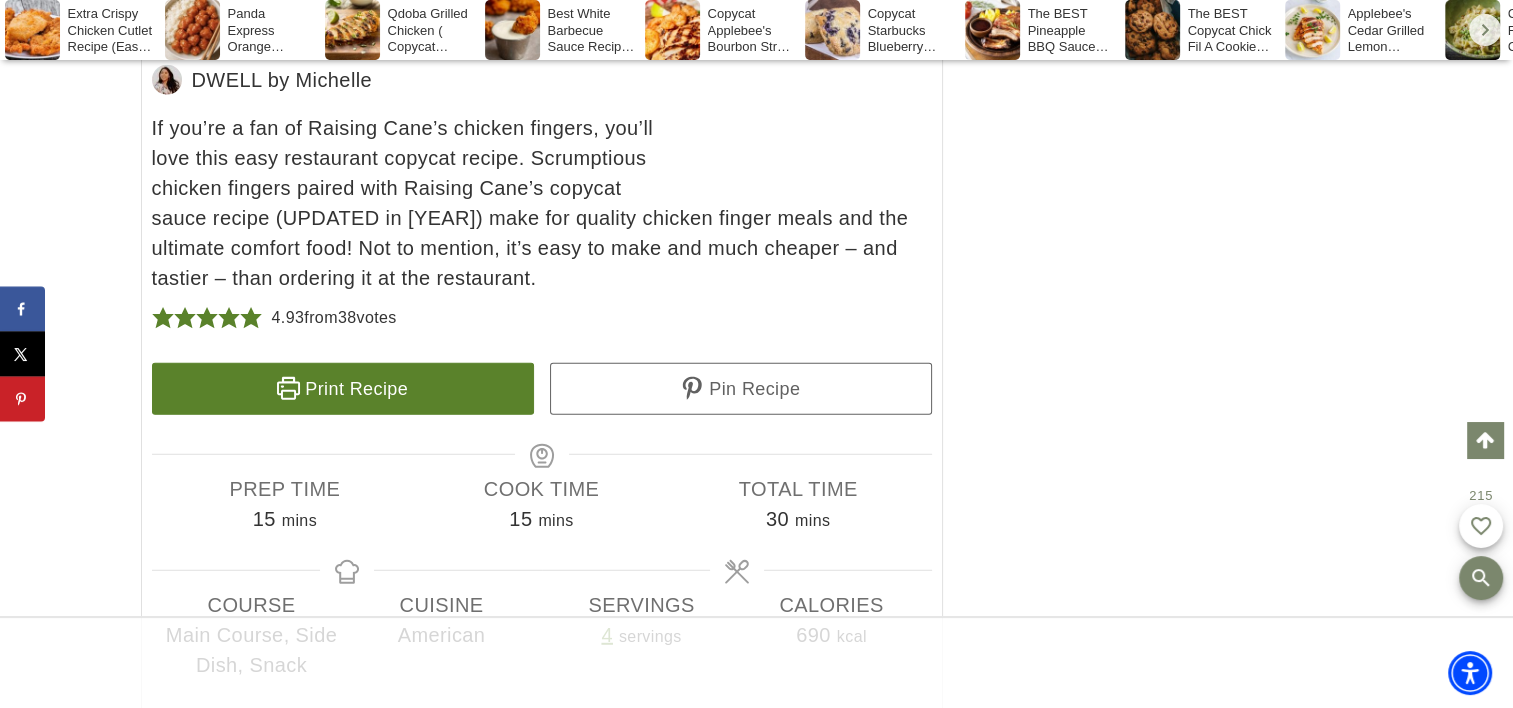 scroll, scrollTop: 20911, scrollLeft: 0, axis: vertical 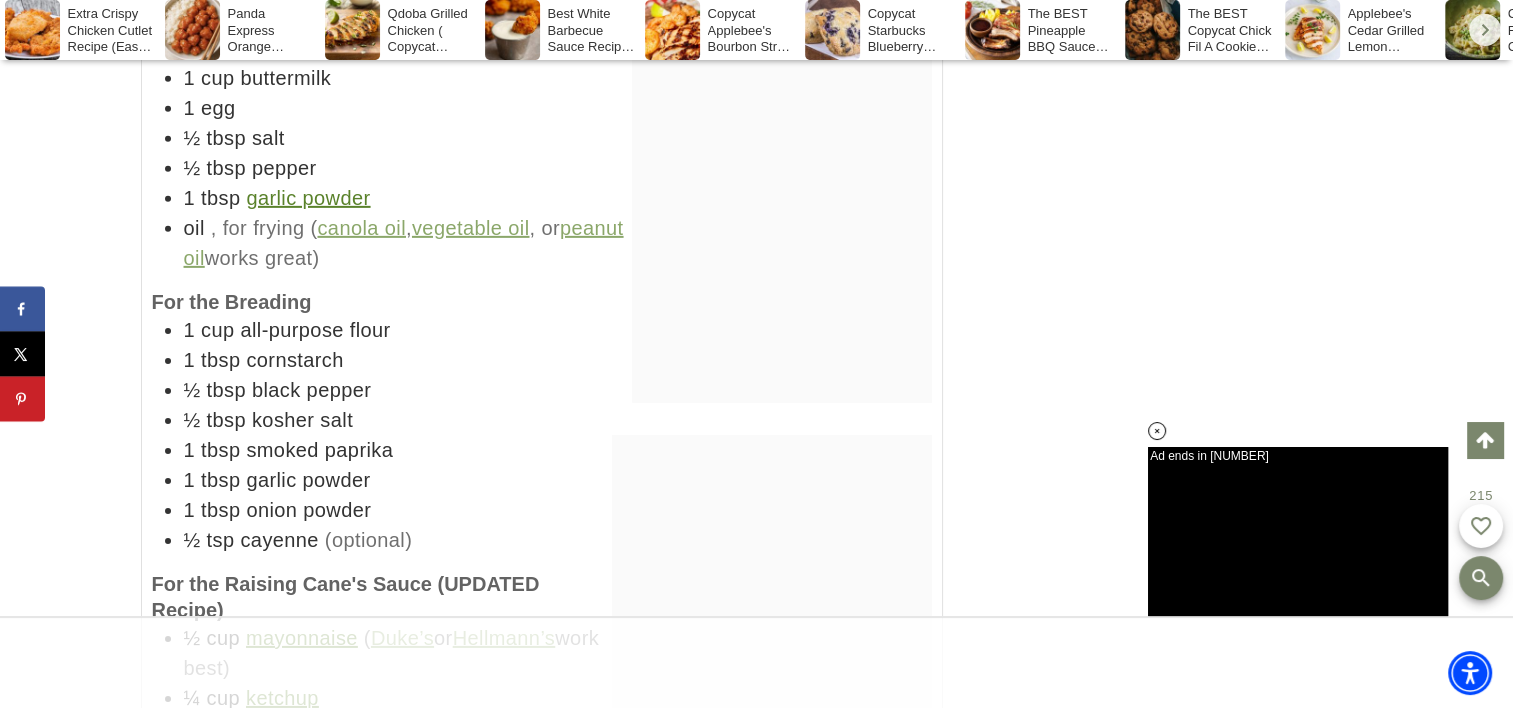click on "½   tbsp   black pepper" at bounding box center [558, 78] 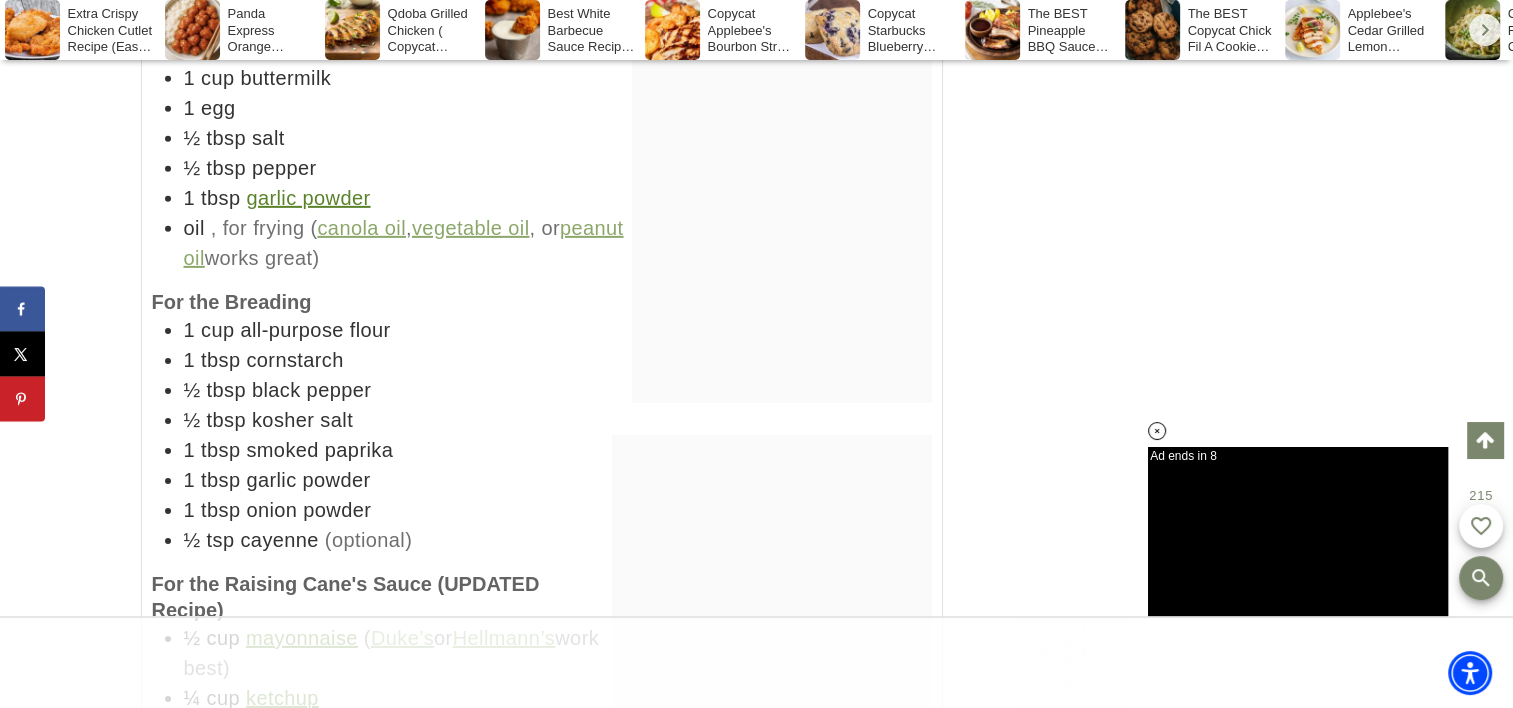 scroll, scrollTop: 0, scrollLeft: 0, axis: both 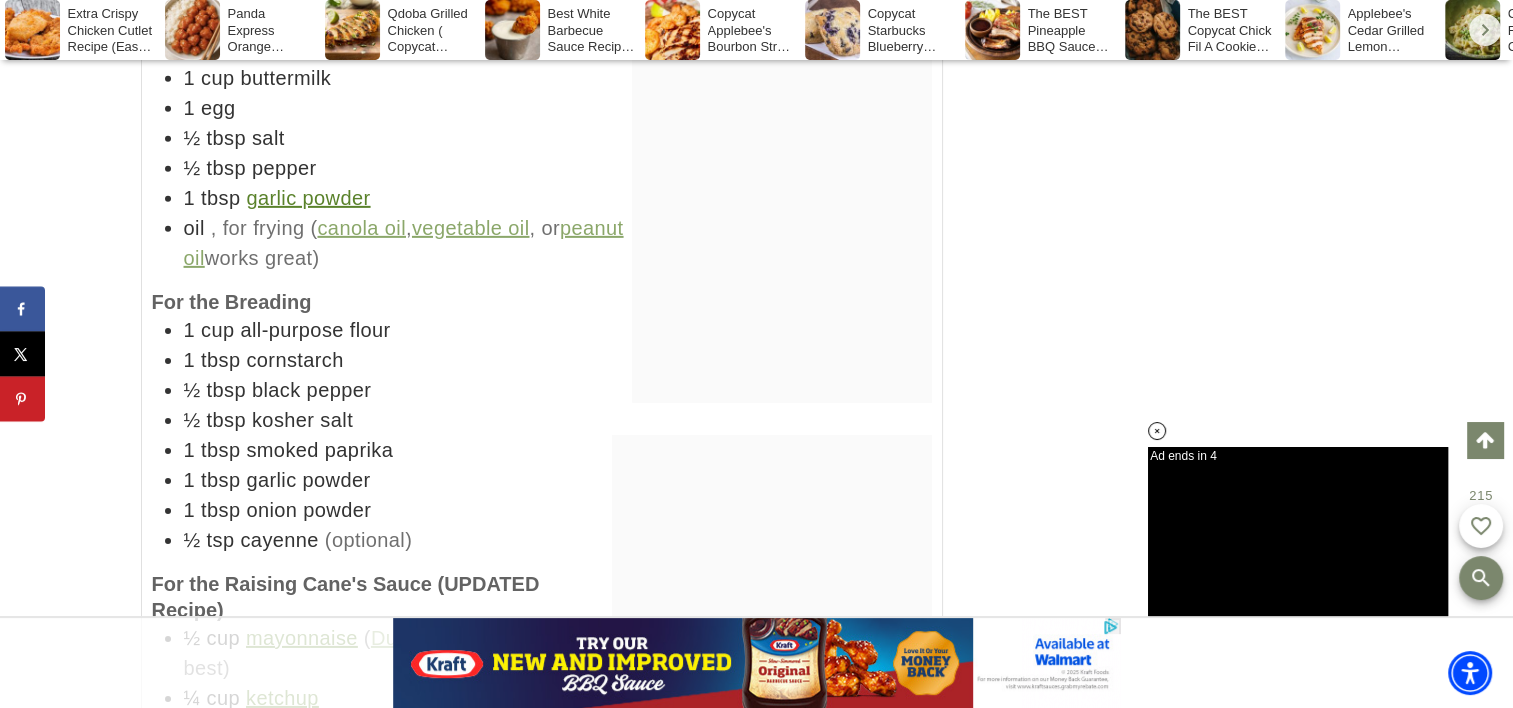 click on "½   tbsp   black pepper" at bounding box center (558, 78) 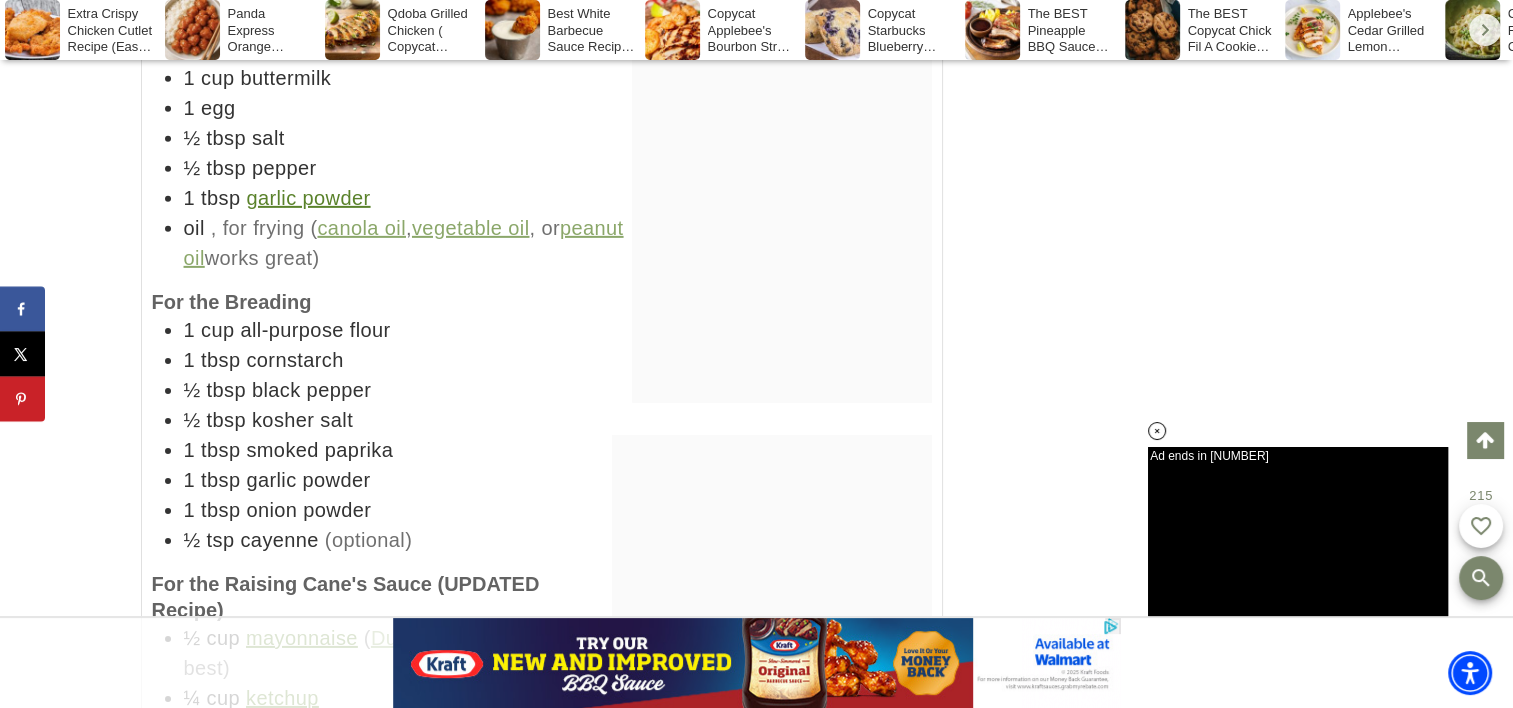 click on "½   tbsp   black pepper" at bounding box center [558, 78] 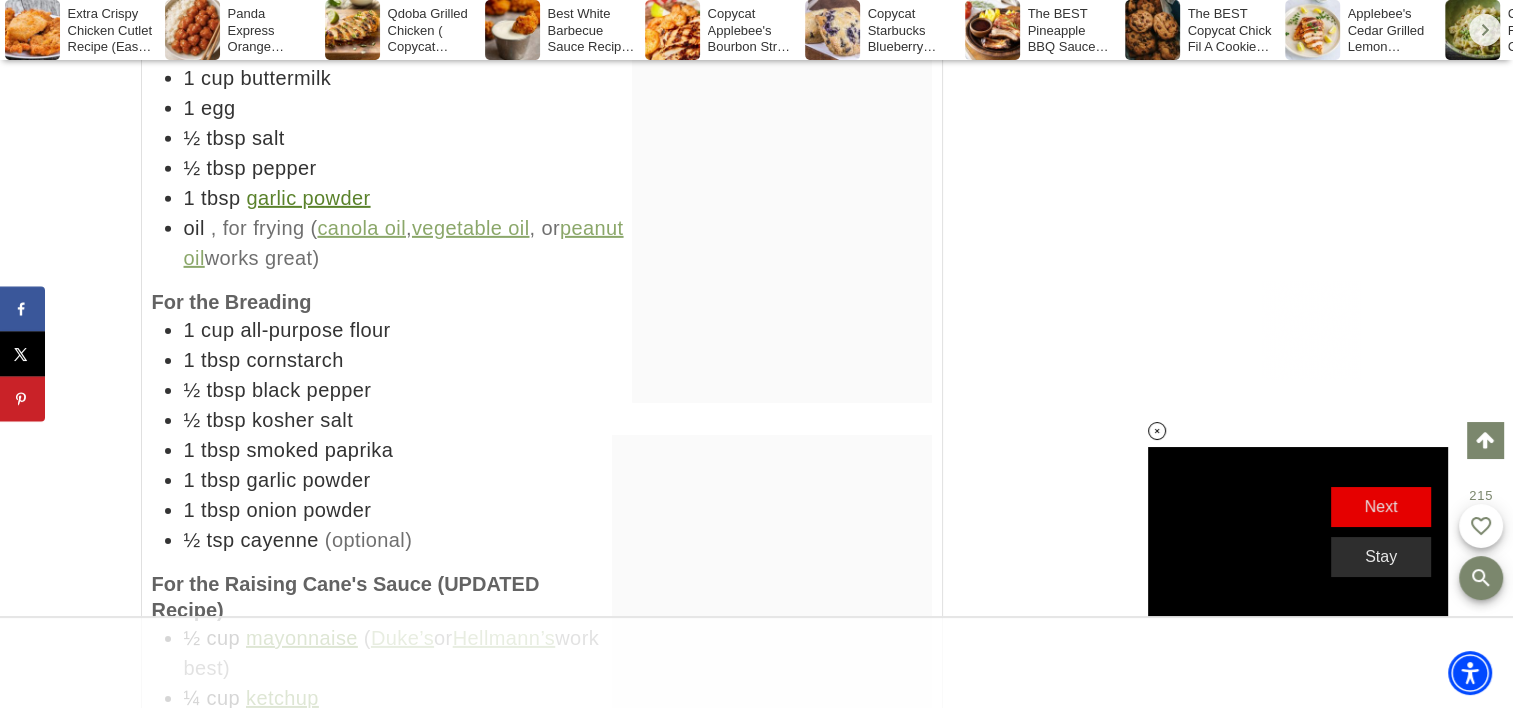 scroll, scrollTop: 0, scrollLeft: 0, axis: both 